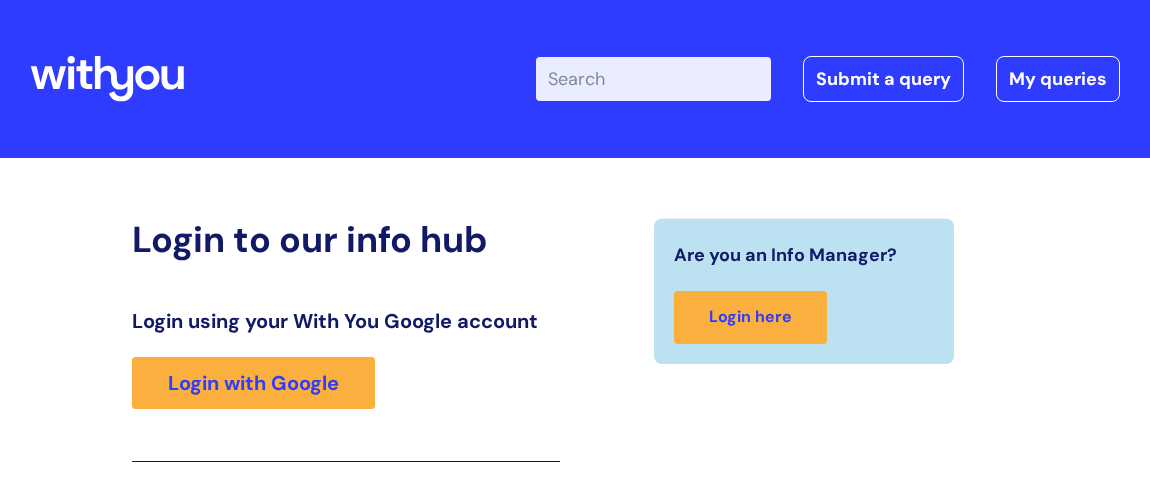 scroll, scrollTop: 327, scrollLeft: 0, axis: vertical 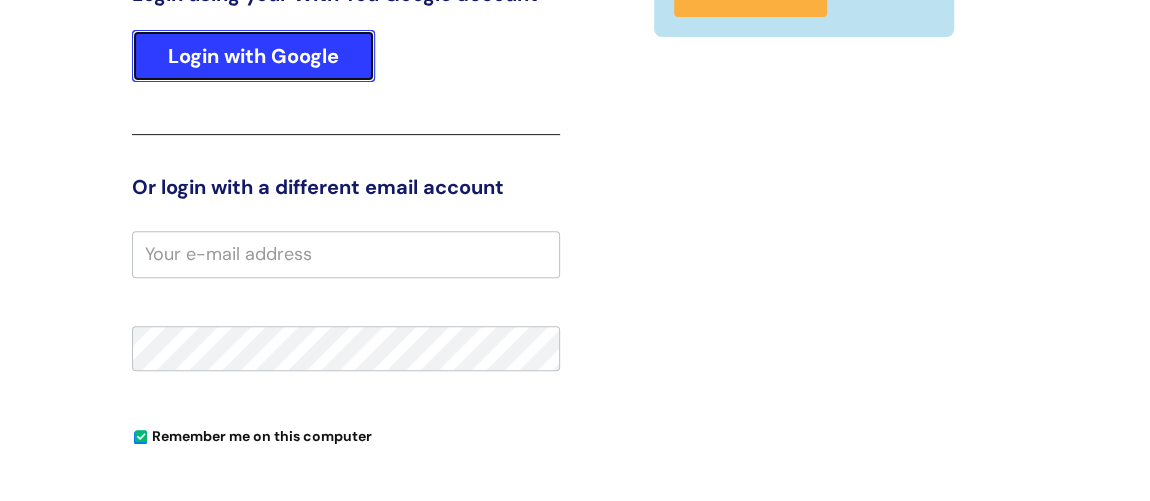 click on "Login with Google" at bounding box center (253, 56) 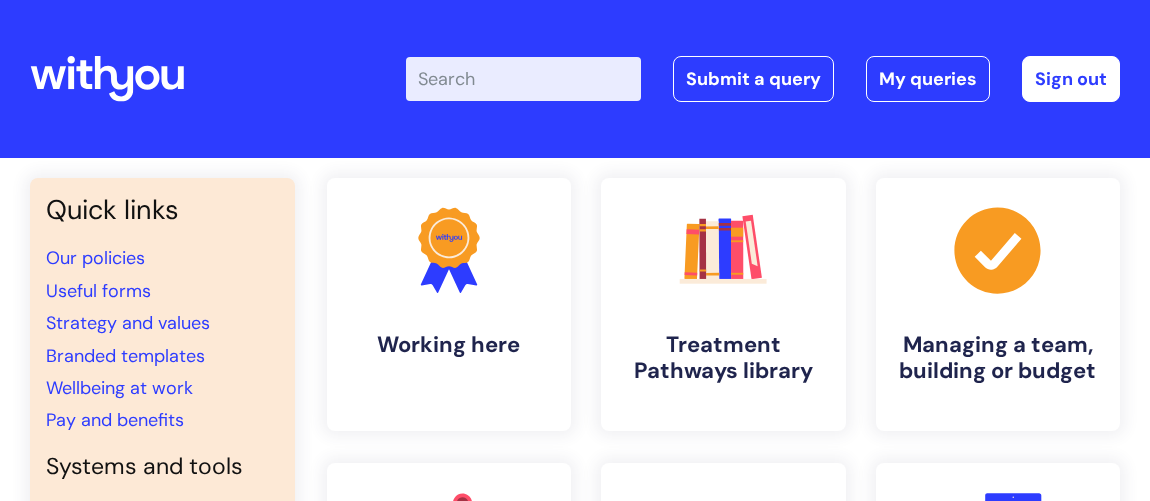 scroll, scrollTop: 0, scrollLeft: 0, axis: both 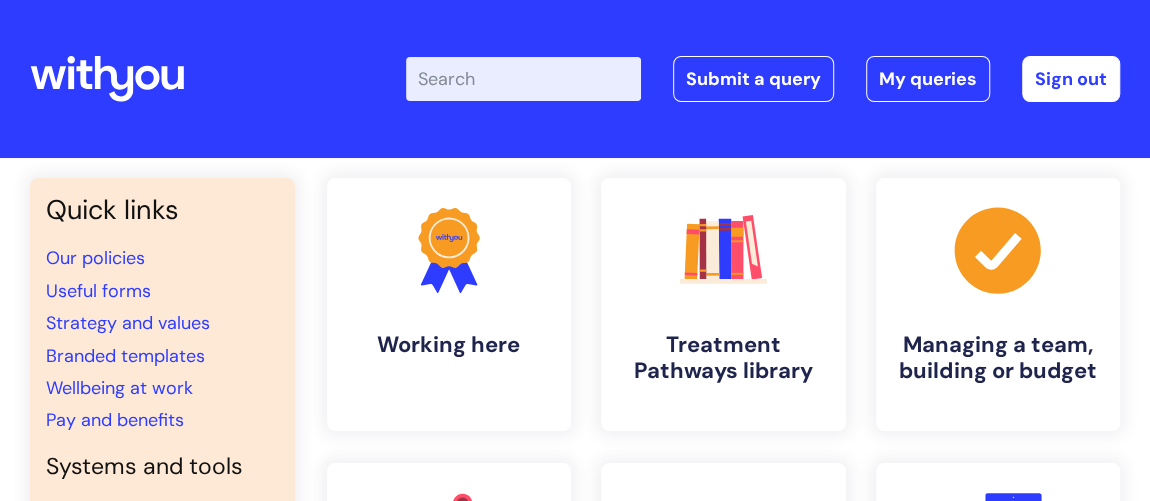 click on "Enter your search term here..." at bounding box center [523, 79] 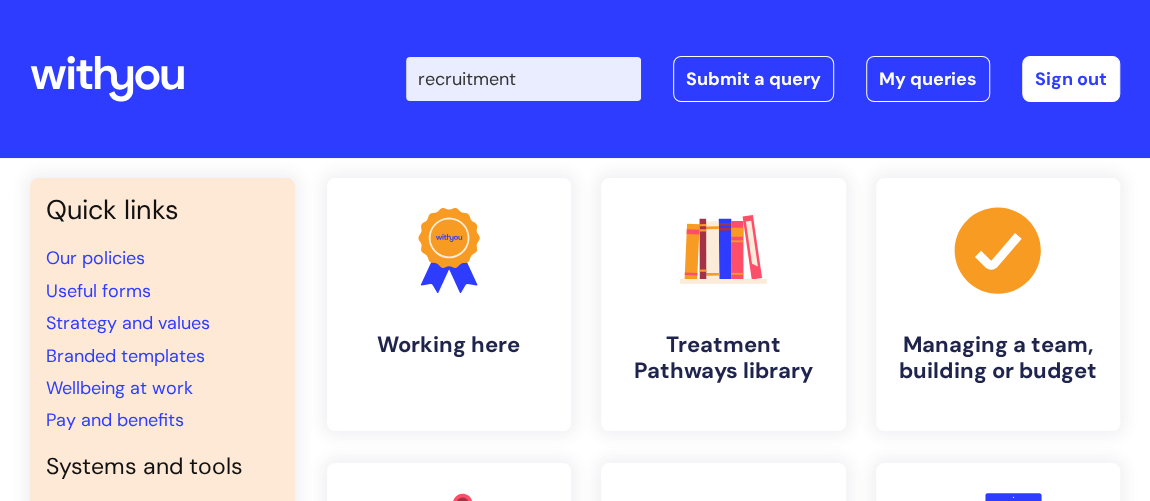 type on "recruitment" 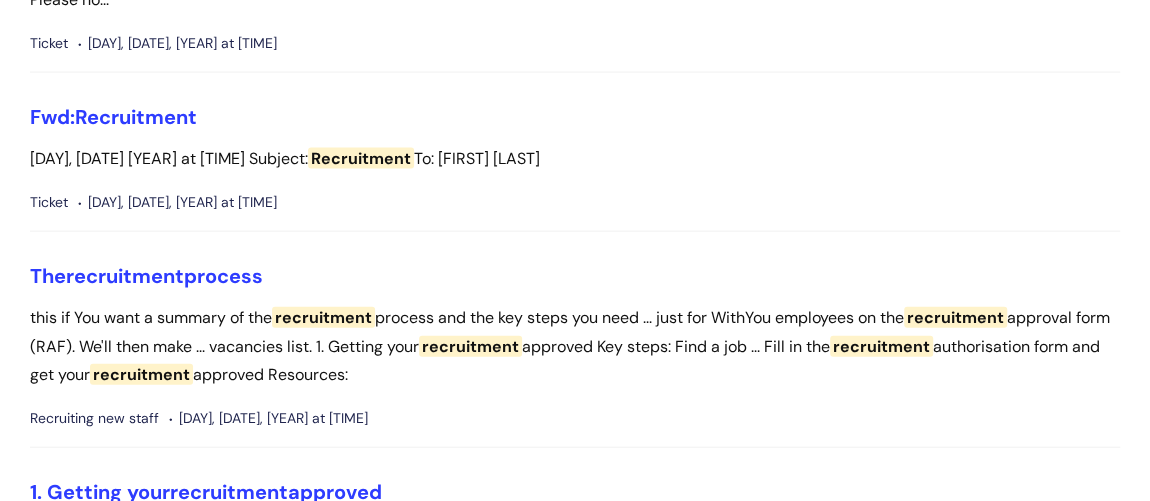 scroll, scrollTop: 2181, scrollLeft: 0, axis: vertical 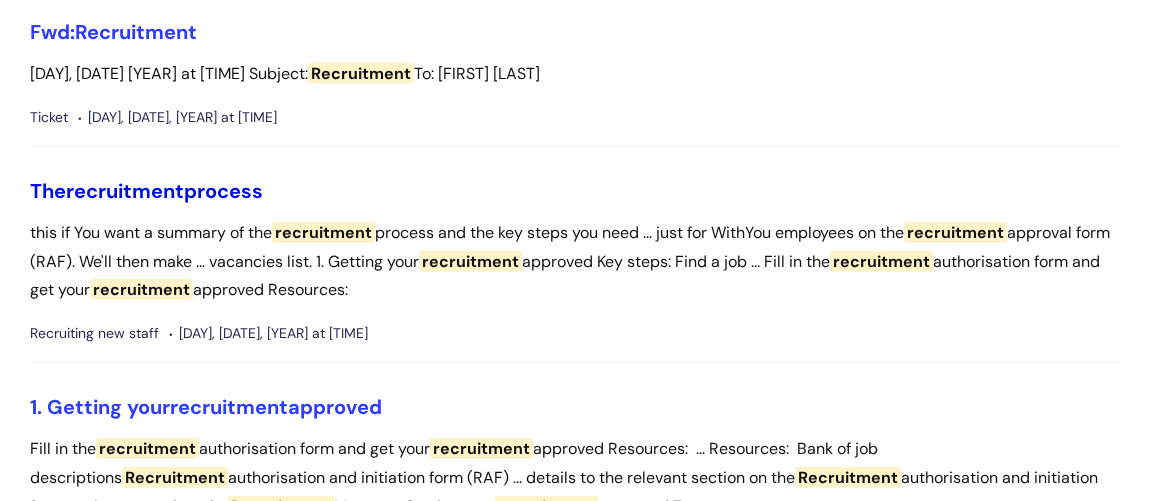 click on "The  recruitment  process" at bounding box center (146, 191) 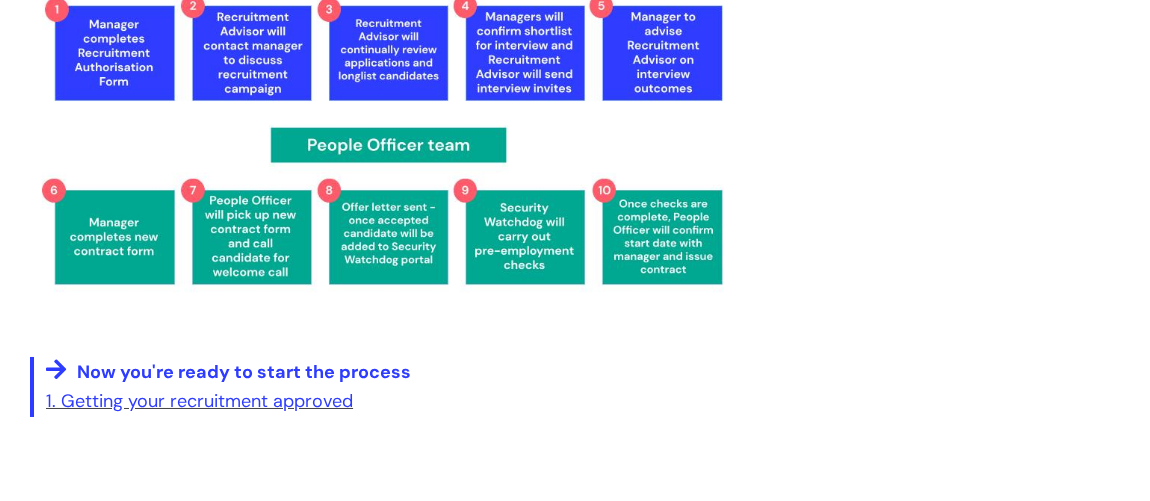scroll, scrollTop: 3387, scrollLeft: 0, axis: vertical 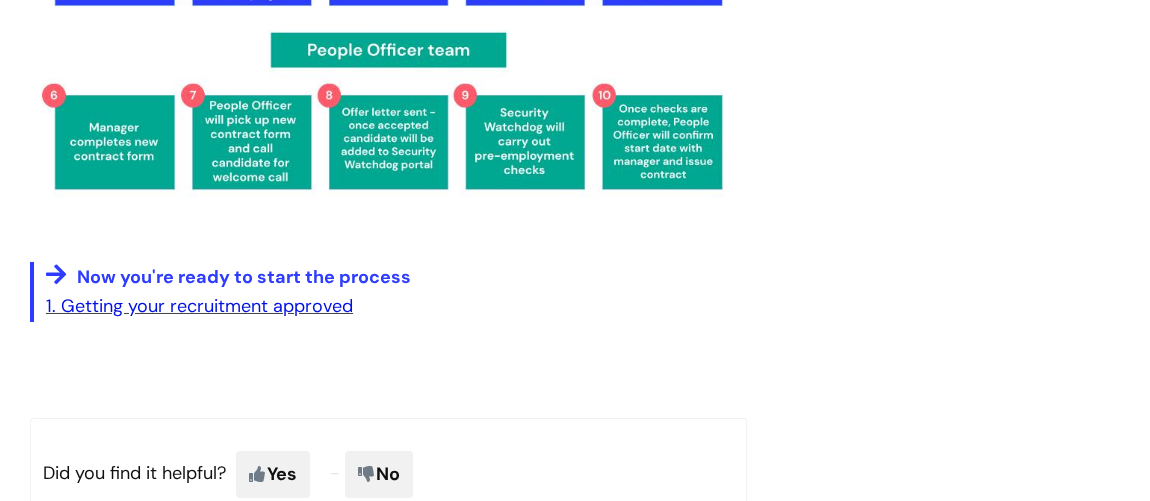 click on "1. Getting your recruitment approved" at bounding box center (199, 306) 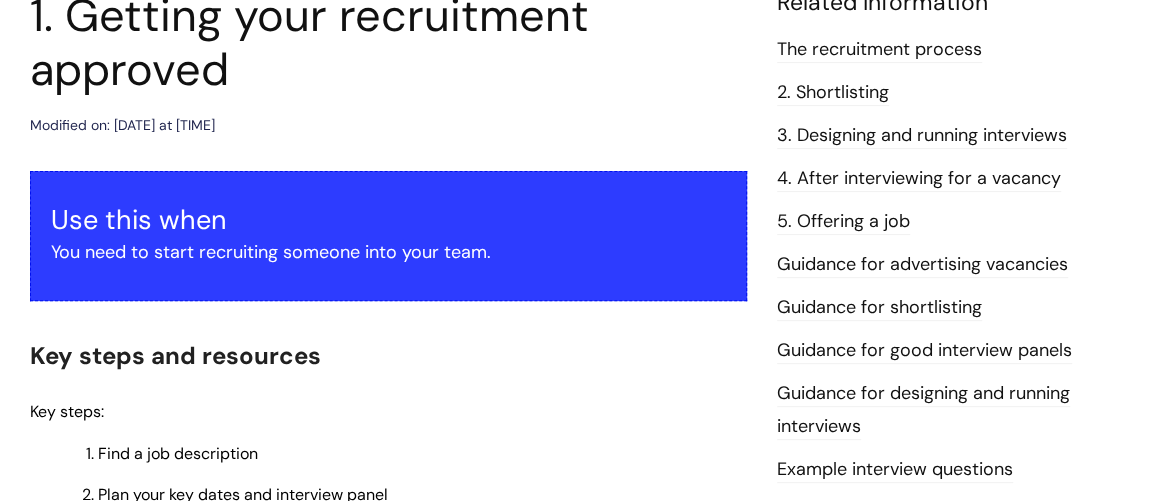 scroll, scrollTop: 272, scrollLeft: 0, axis: vertical 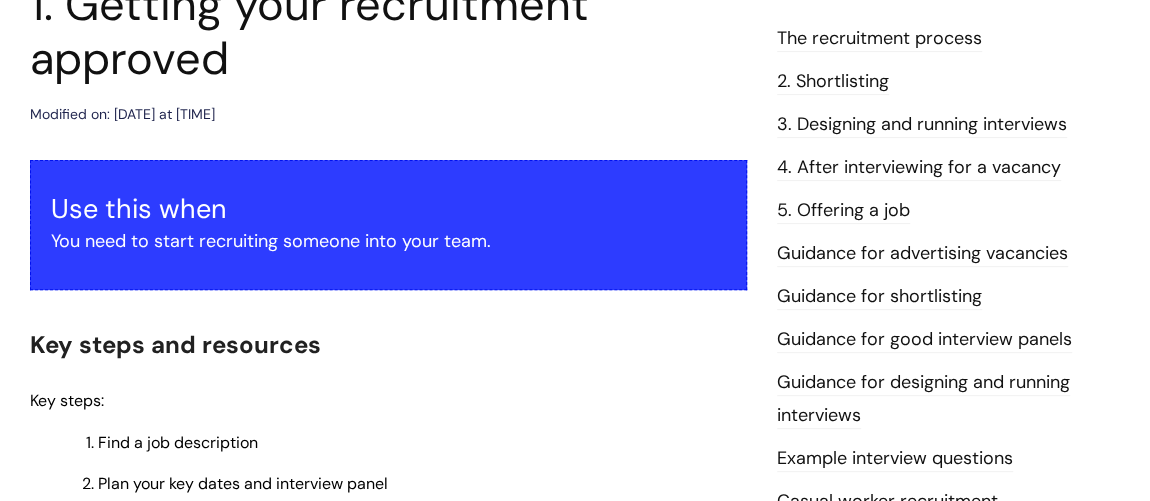 click on "3. Designing and running interviews" at bounding box center [922, 125] 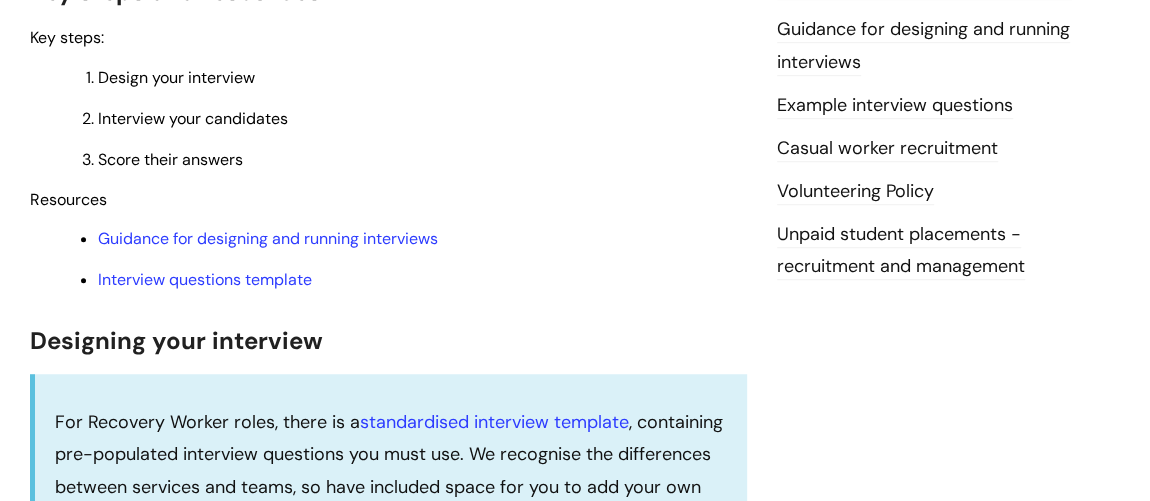 scroll, scrollTop: 636, scrollLeft: 0, axis: vertical 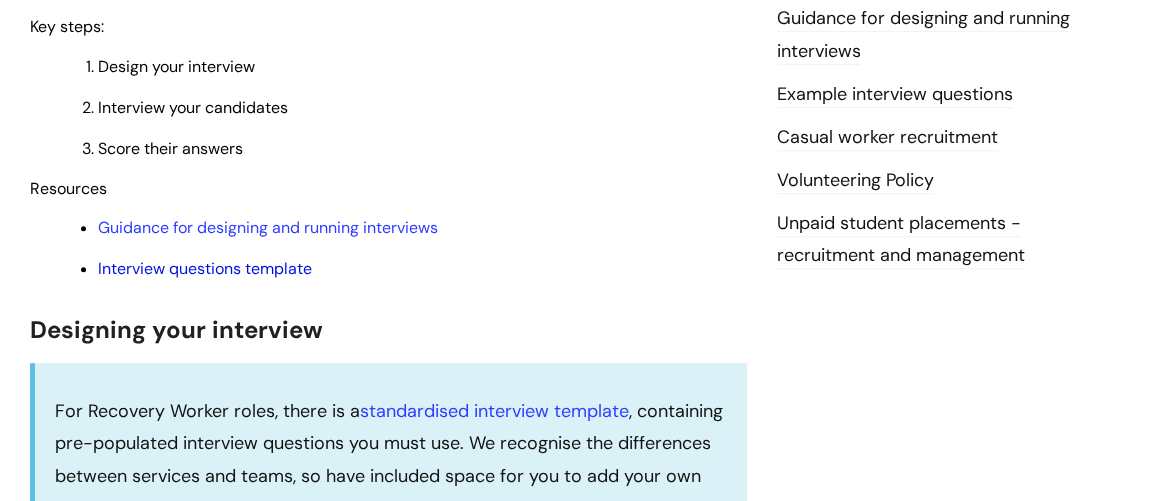 click on "Interview questions template" at bounding box center [205, 268] 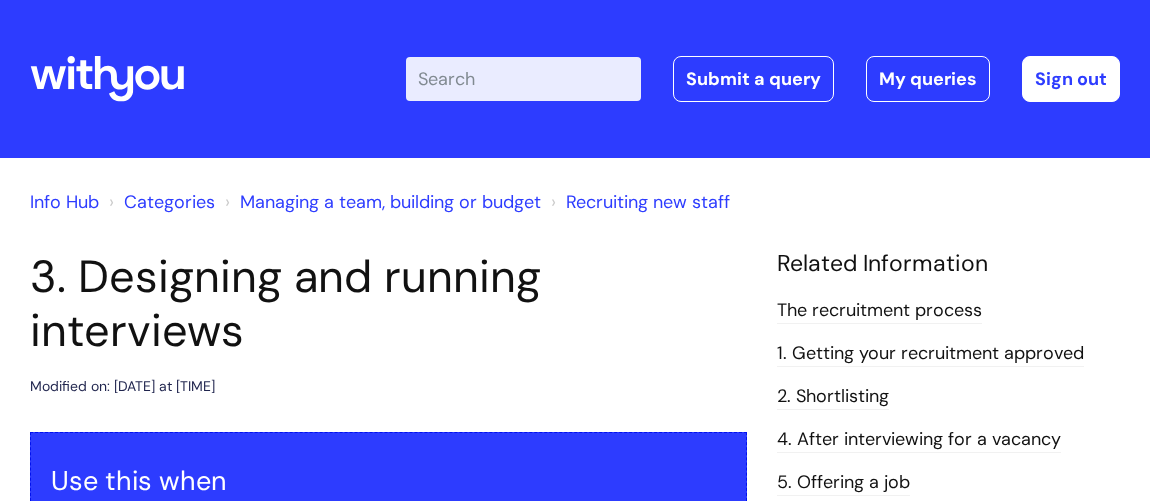 scroll, scrollTop: 636, scrollLeft: 0, axis: vertical 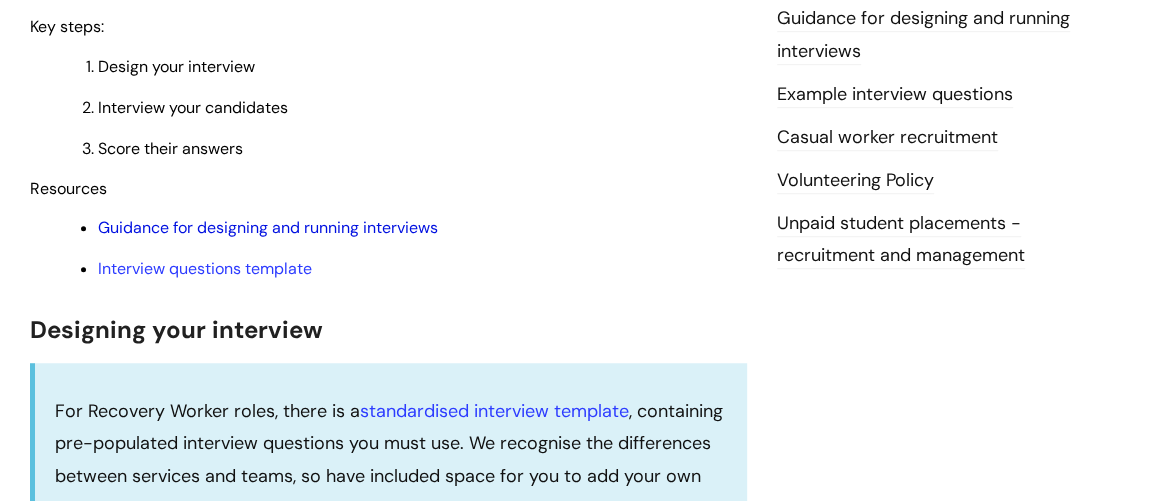 click on "Guidance for designing and running interviews" at bounding box center (268, 227) 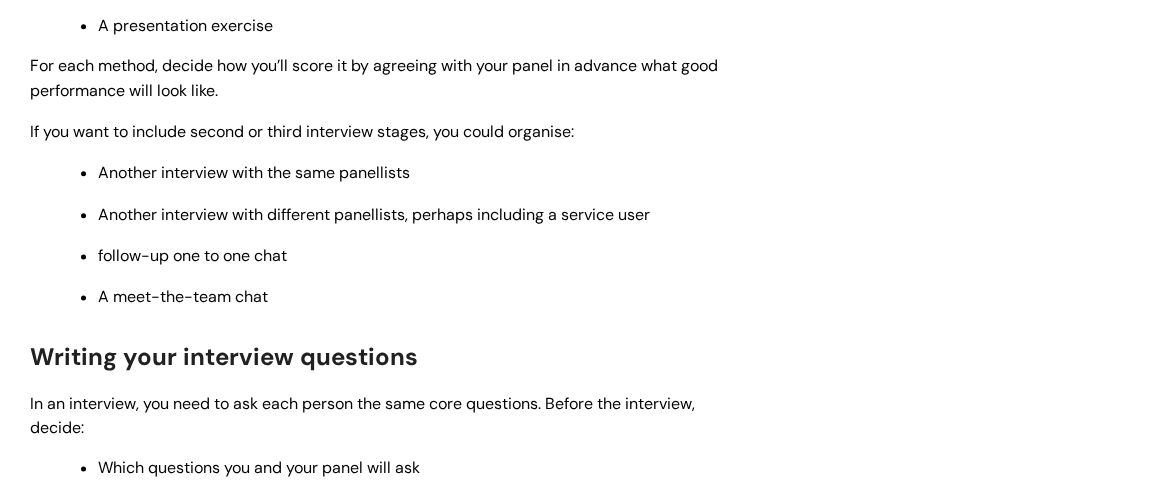 scroll, scrollTop: 1454, scrollLeft: 0, axis: vertical 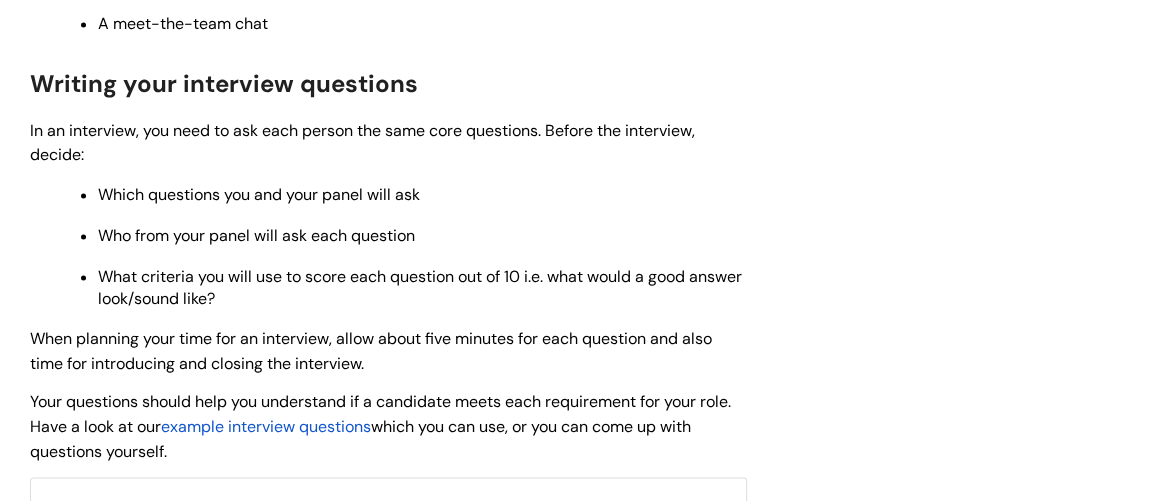 click on "example interview questions" at bounding box center [266, 426] 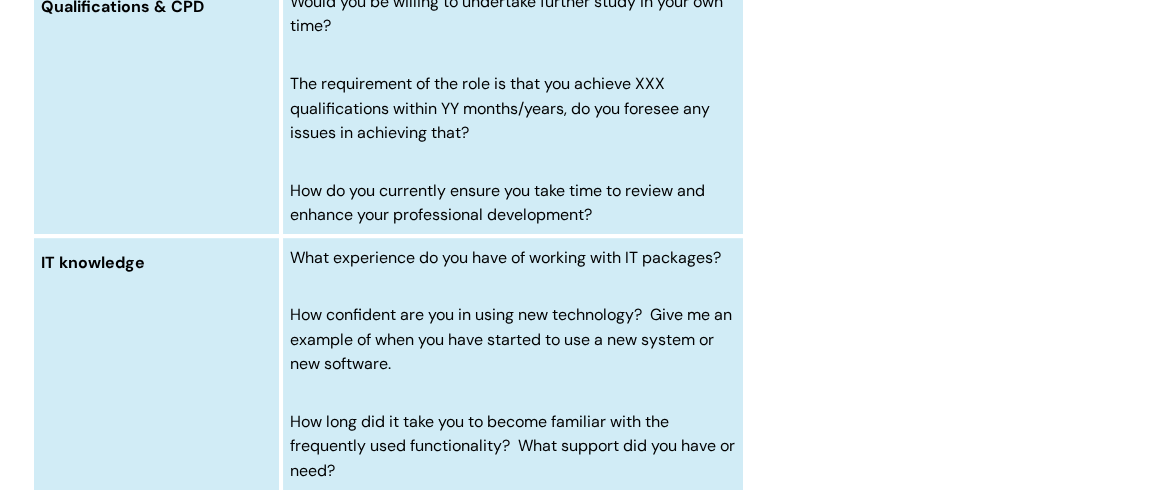 scroll, scrollTop: 7999, scrollLeft: 0, axis: vertical 